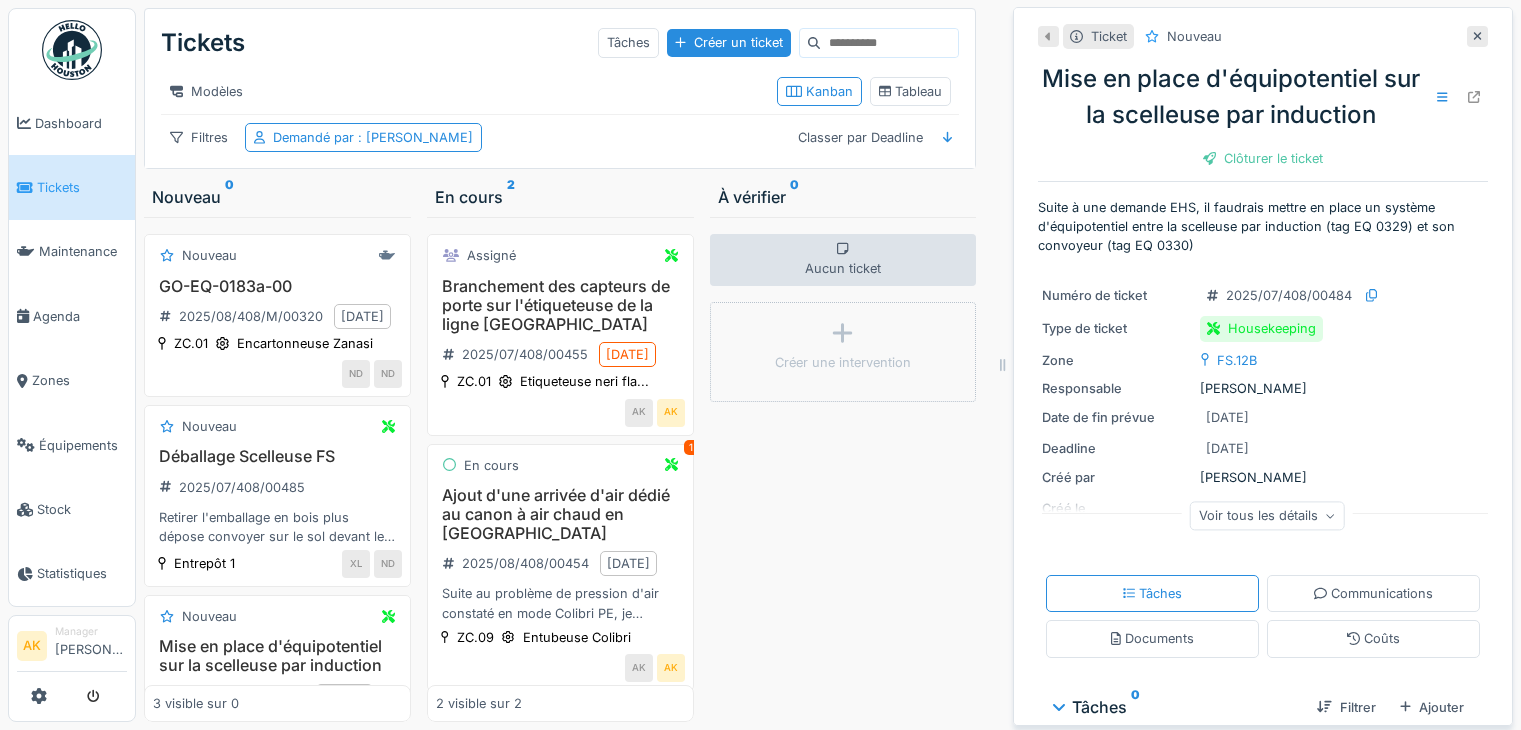 scroll, scrollTop: 0, scrollLeft: 0, axis: both 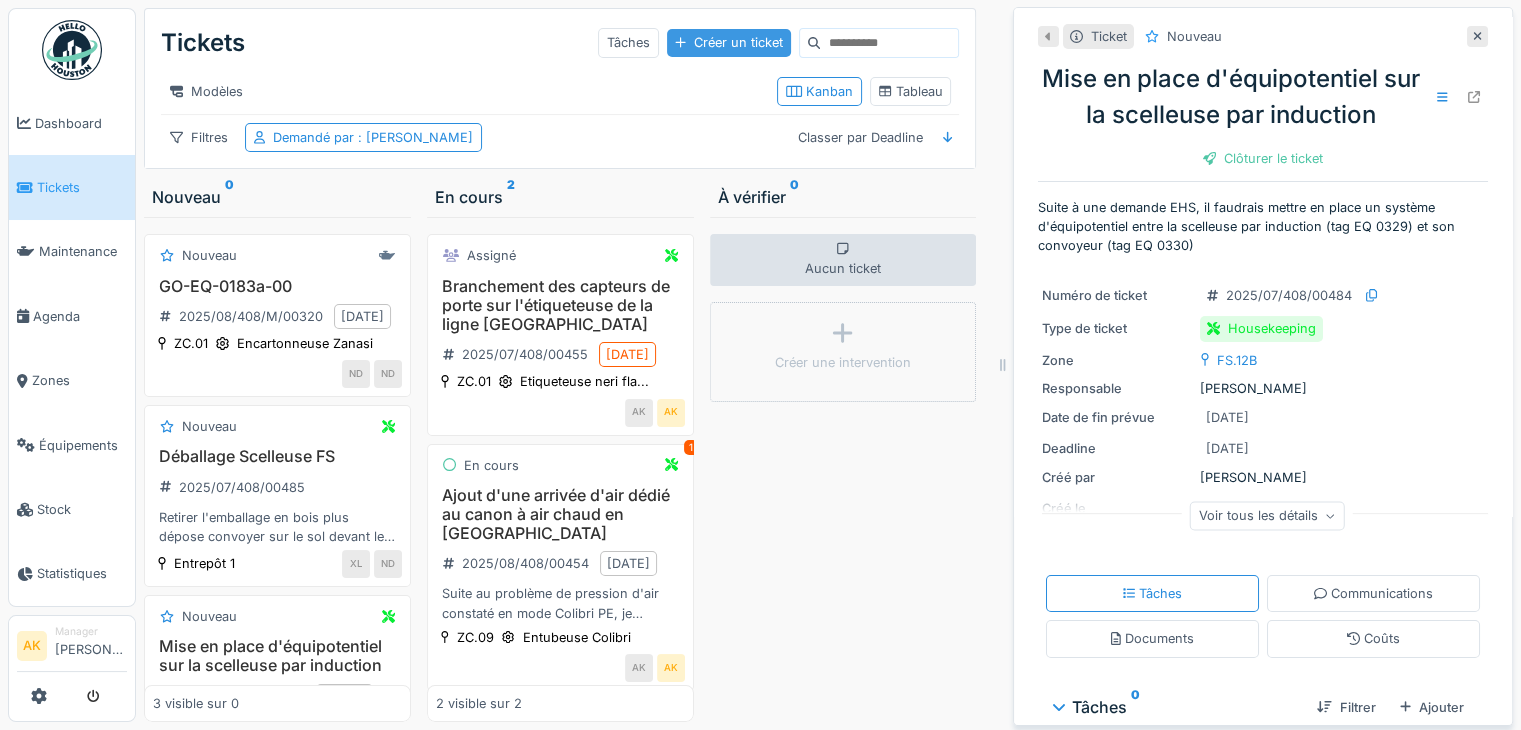 click on "Créer un ticket" at bounding box center (729, 42) 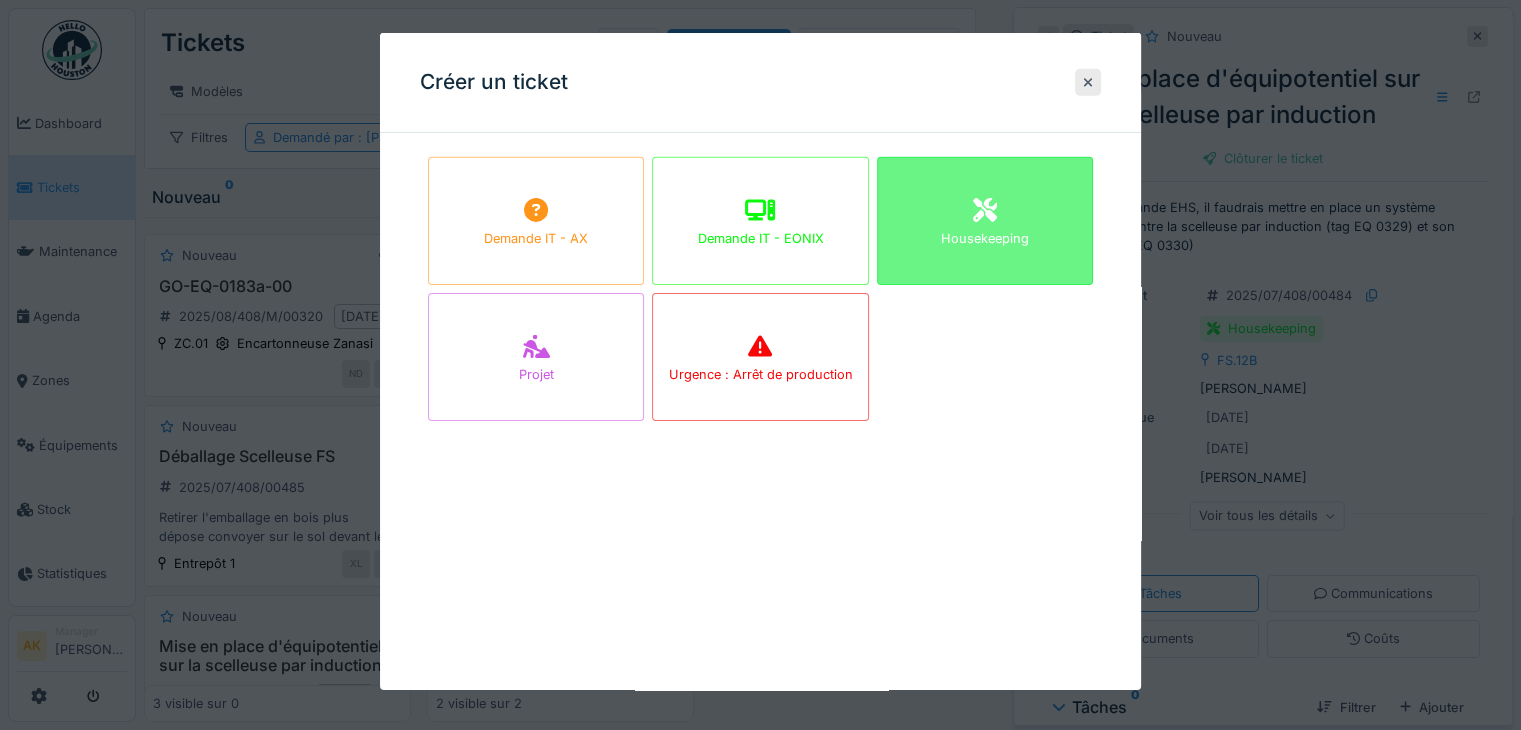 click on "Housekeeping" at bounding box center [985, 221] 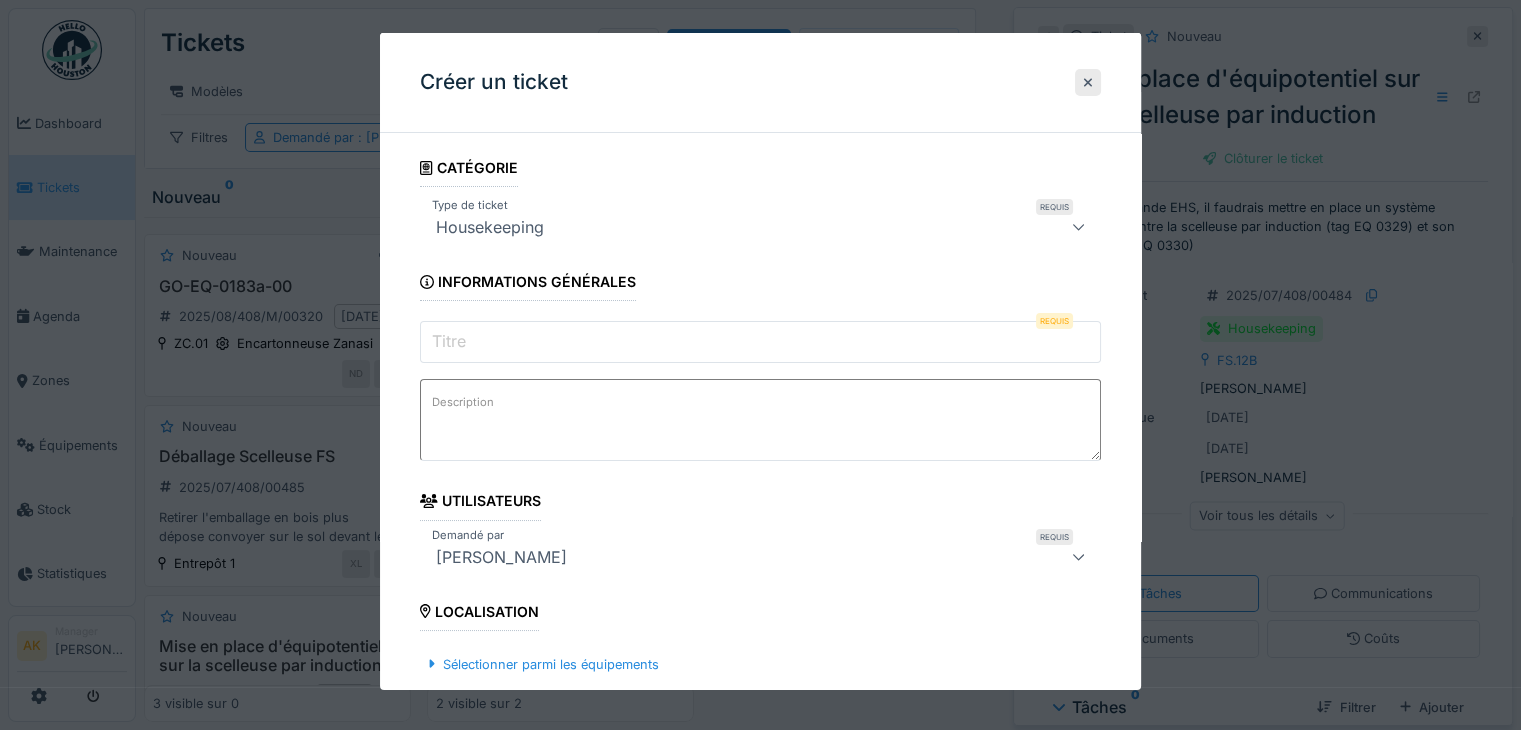 click on "Titre" at bounding box center (760, 342) 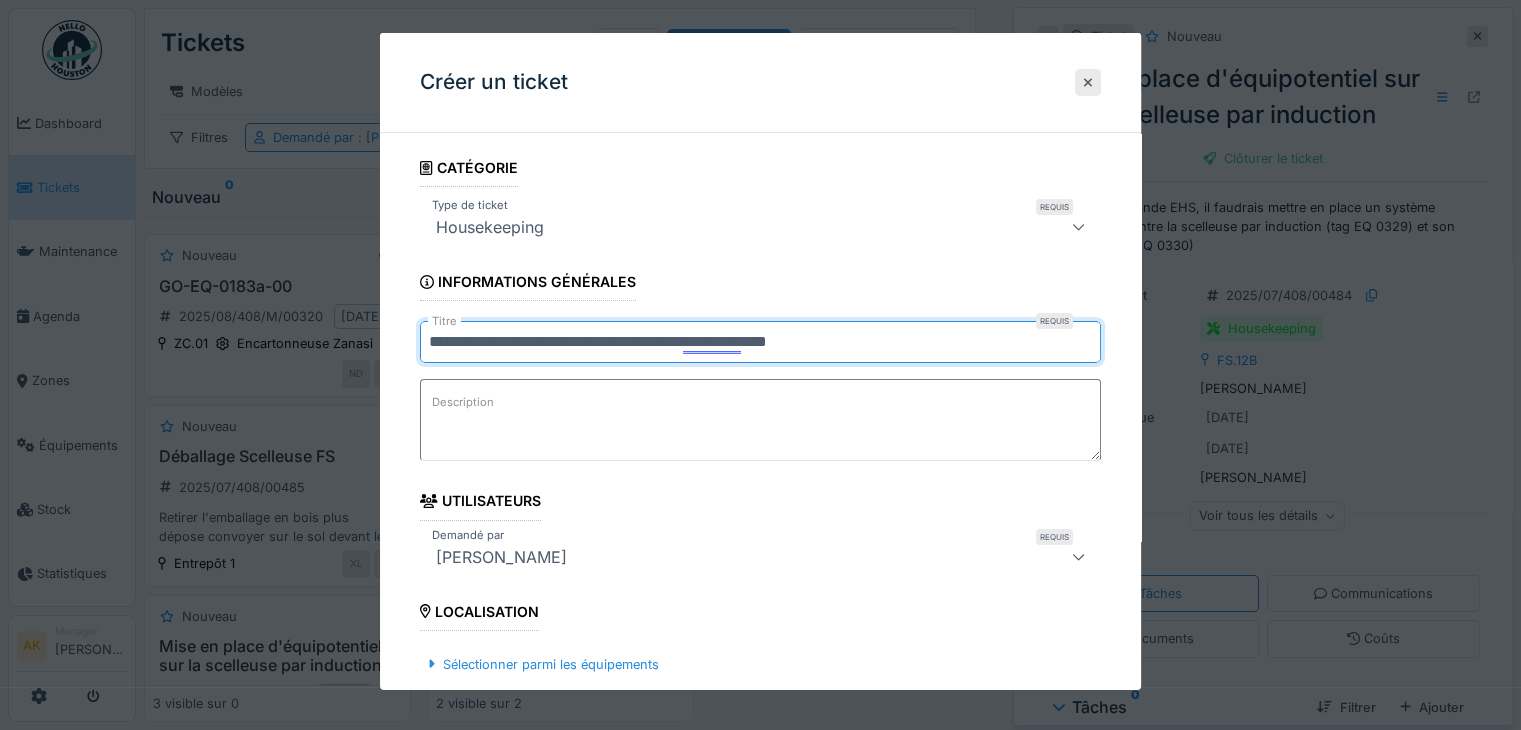 drag, startPoint x: 708, startPoint y: 351, endPoint x: 712, endPoint y: 335, distance: 16.492422 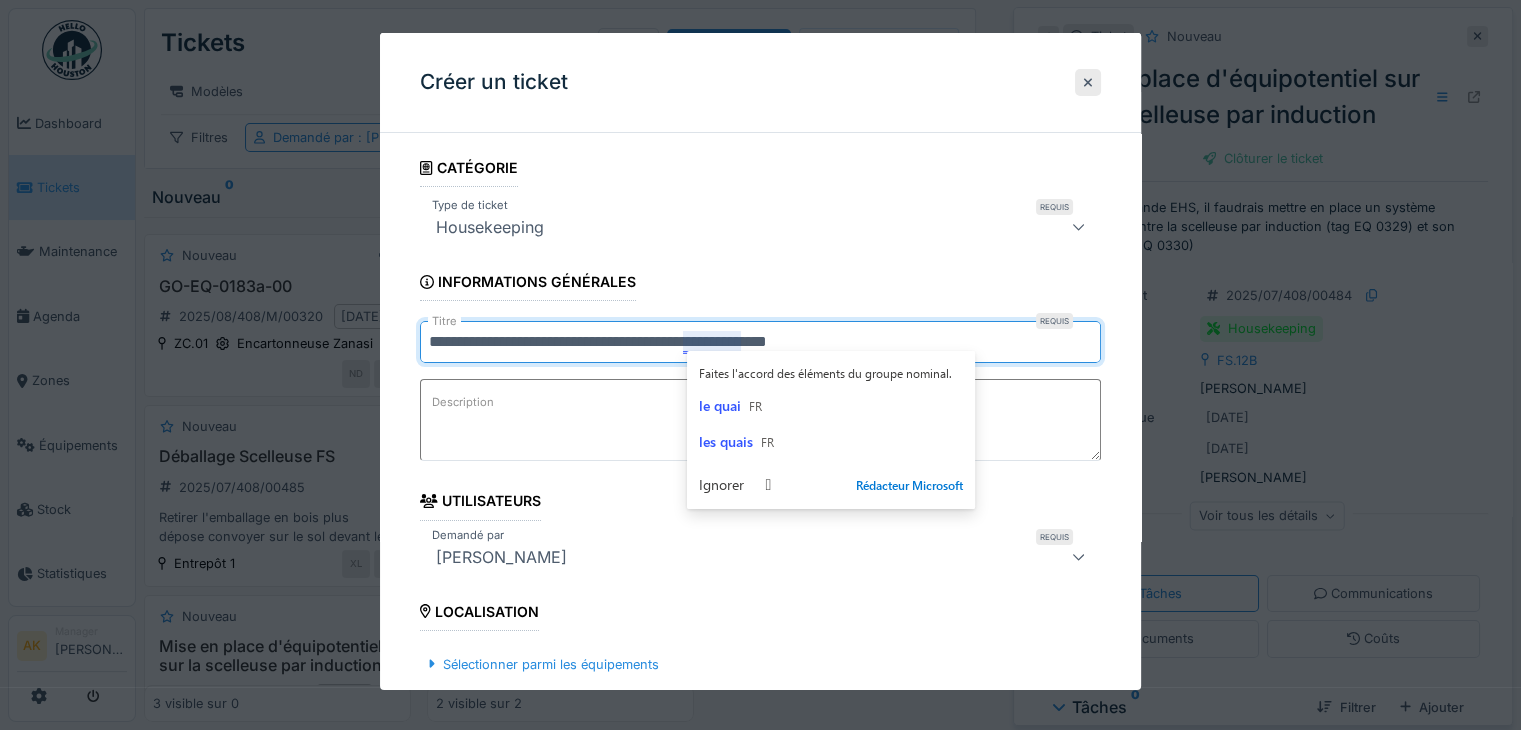 click on "**********" at bounding box center [760, 342] 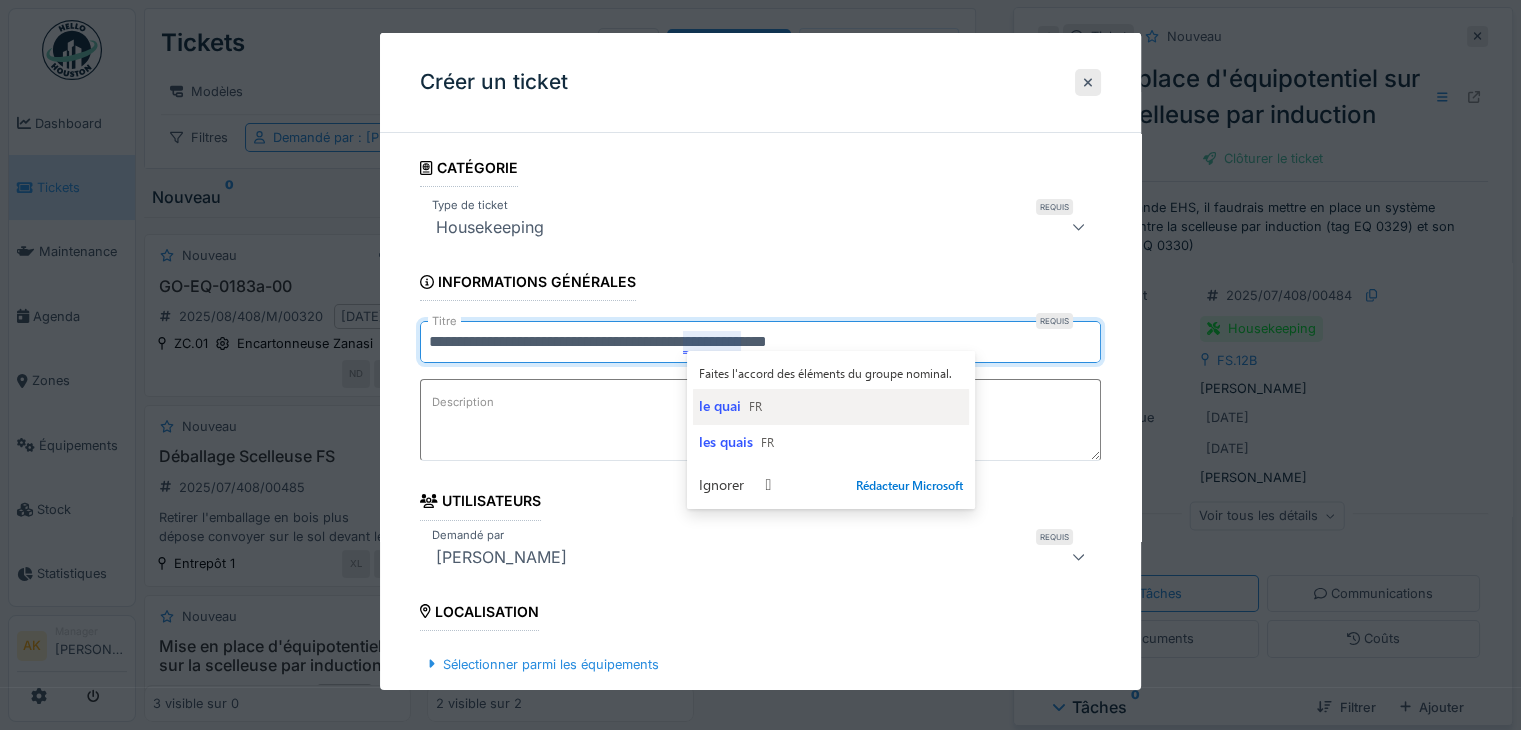 type on "**********" 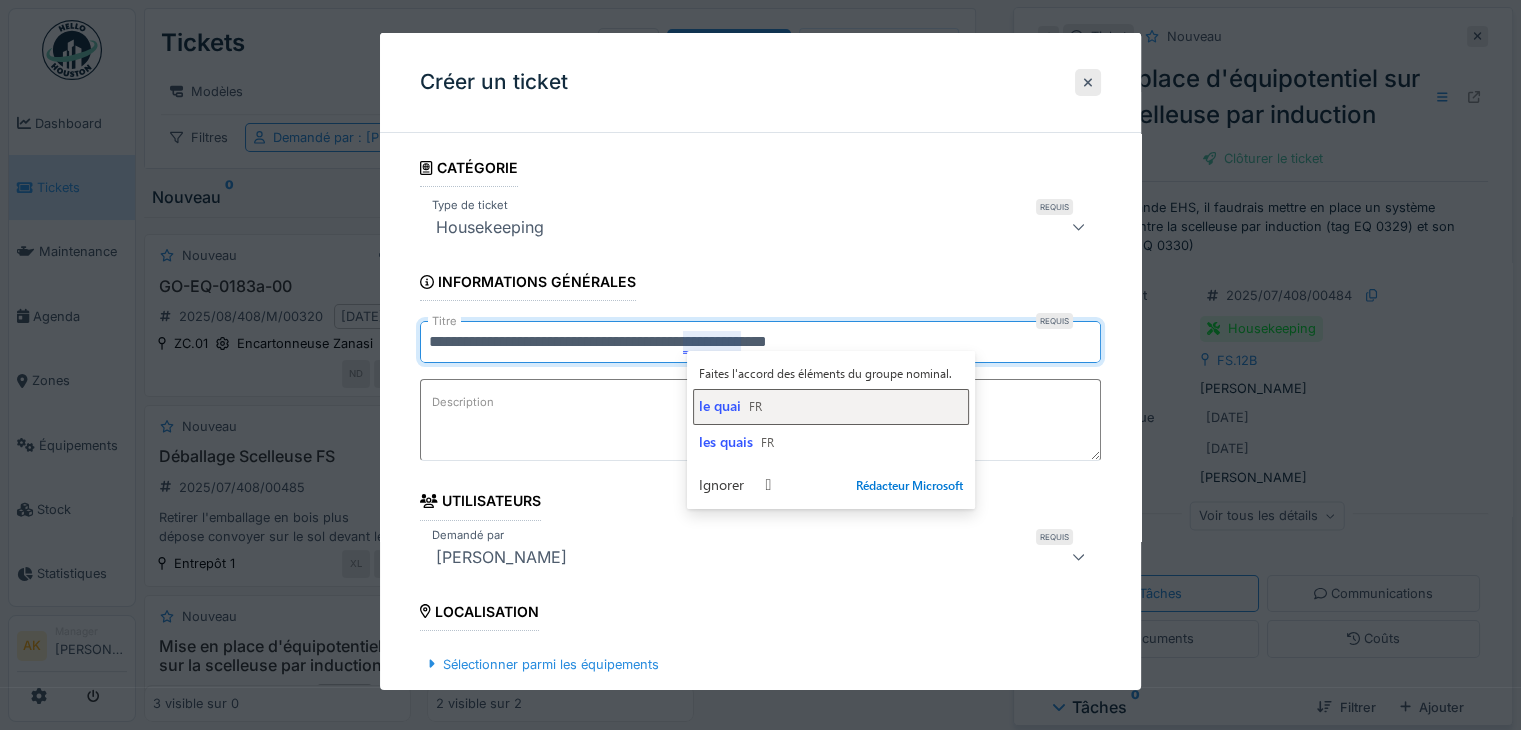 click on "le quai" at bounding box center [720, 405] 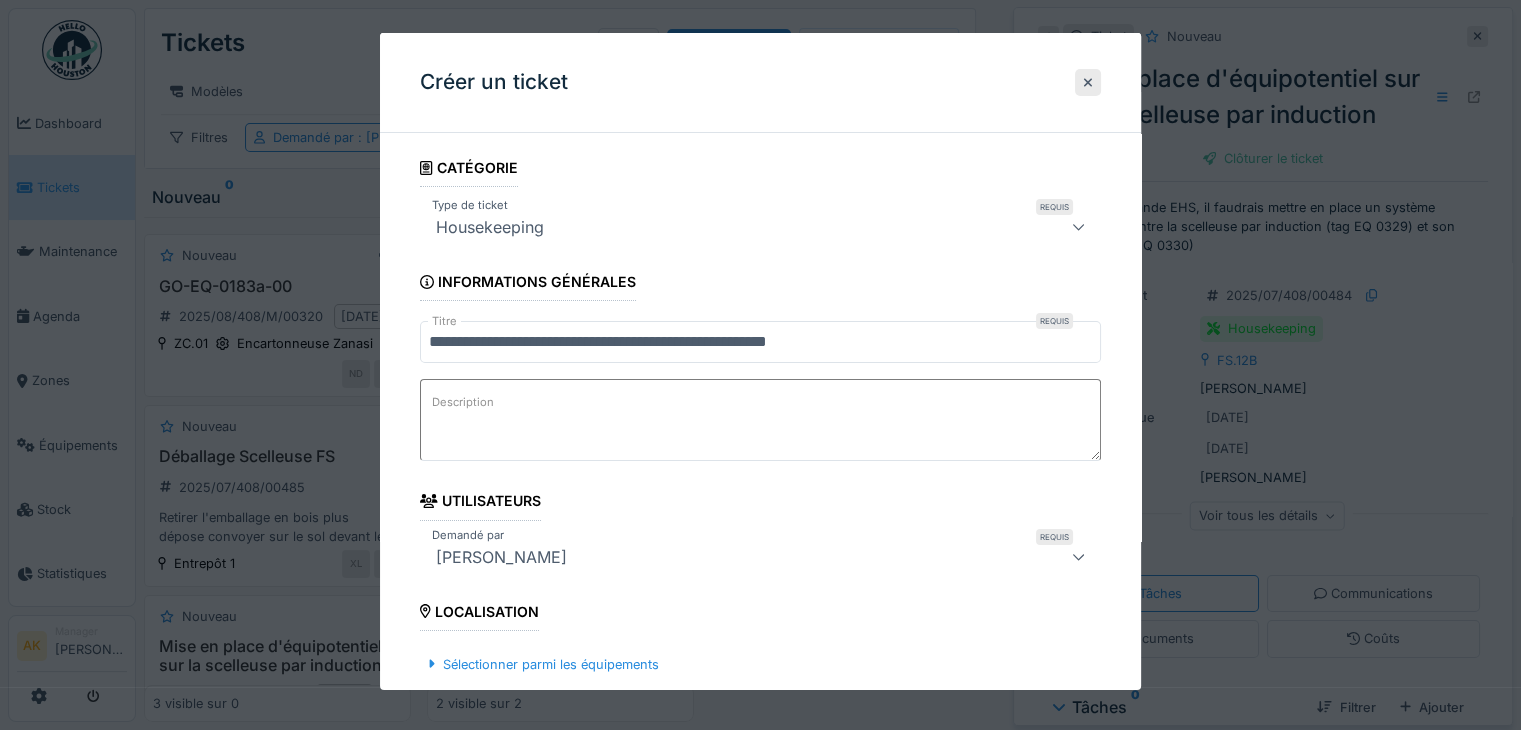 click on "Description" at bounding box center (760, 420) 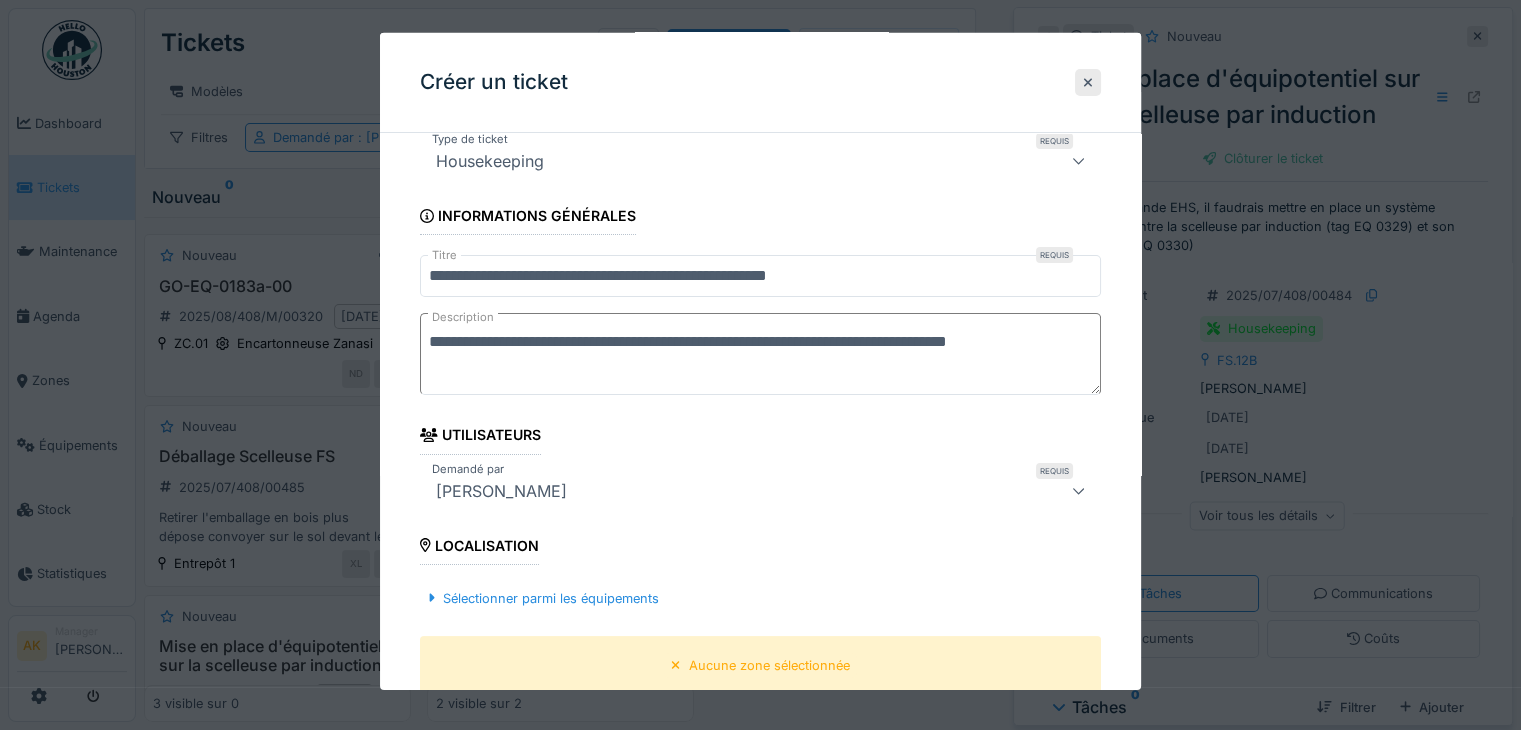 scroll, scrollTop: 200, scrollLeft: 0, axis: vertical 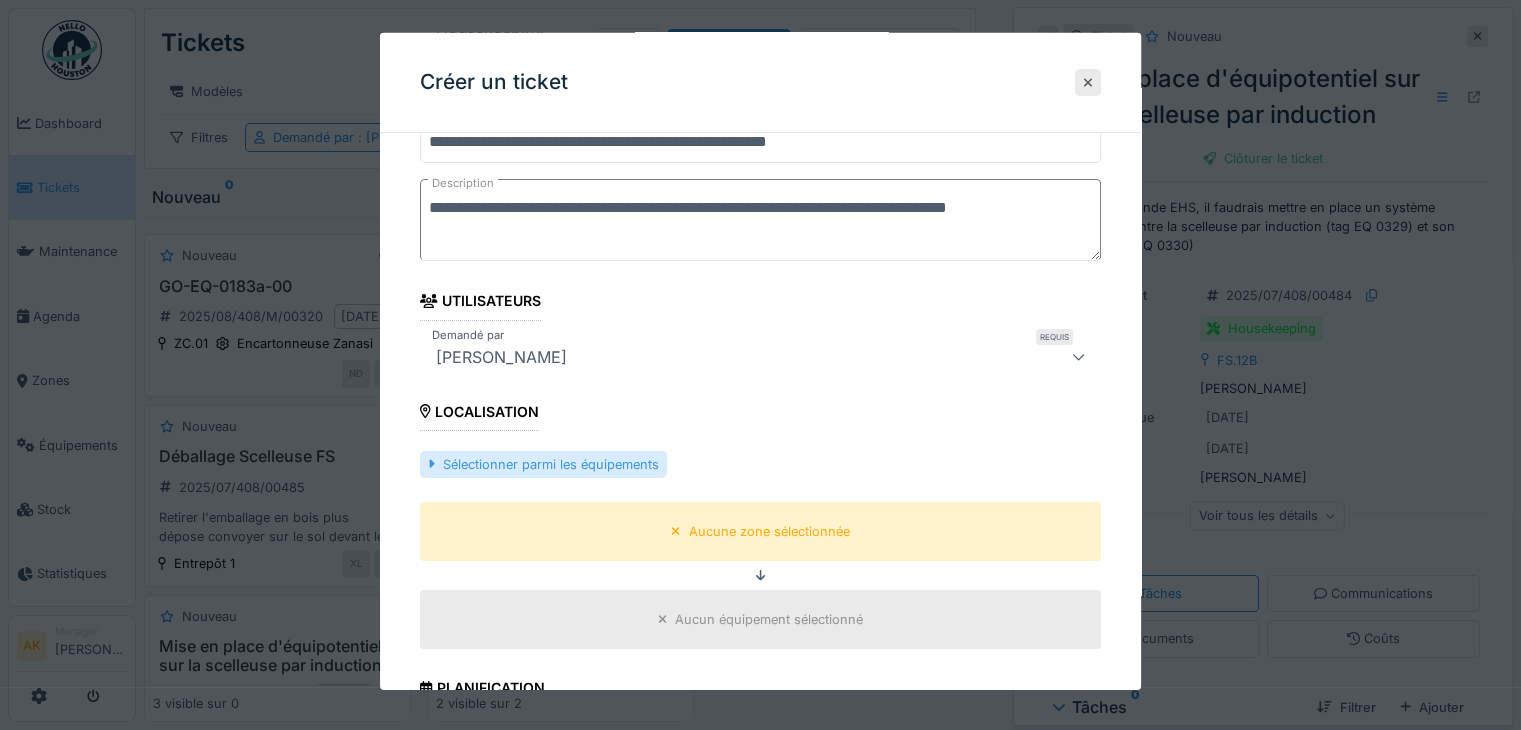 type on "**********" 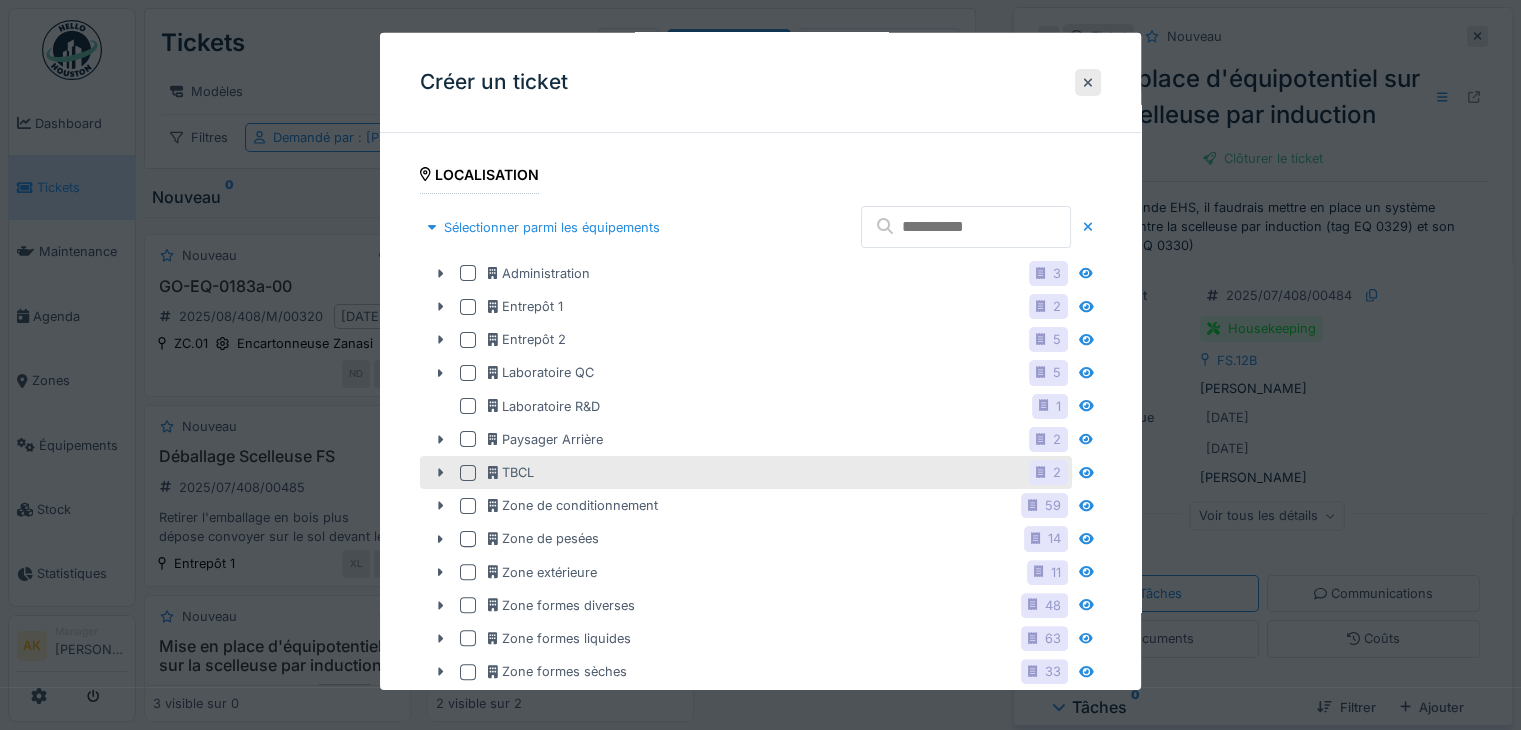 scroll, scrollTop: 500, scrollLeft: 0, axis: vertical 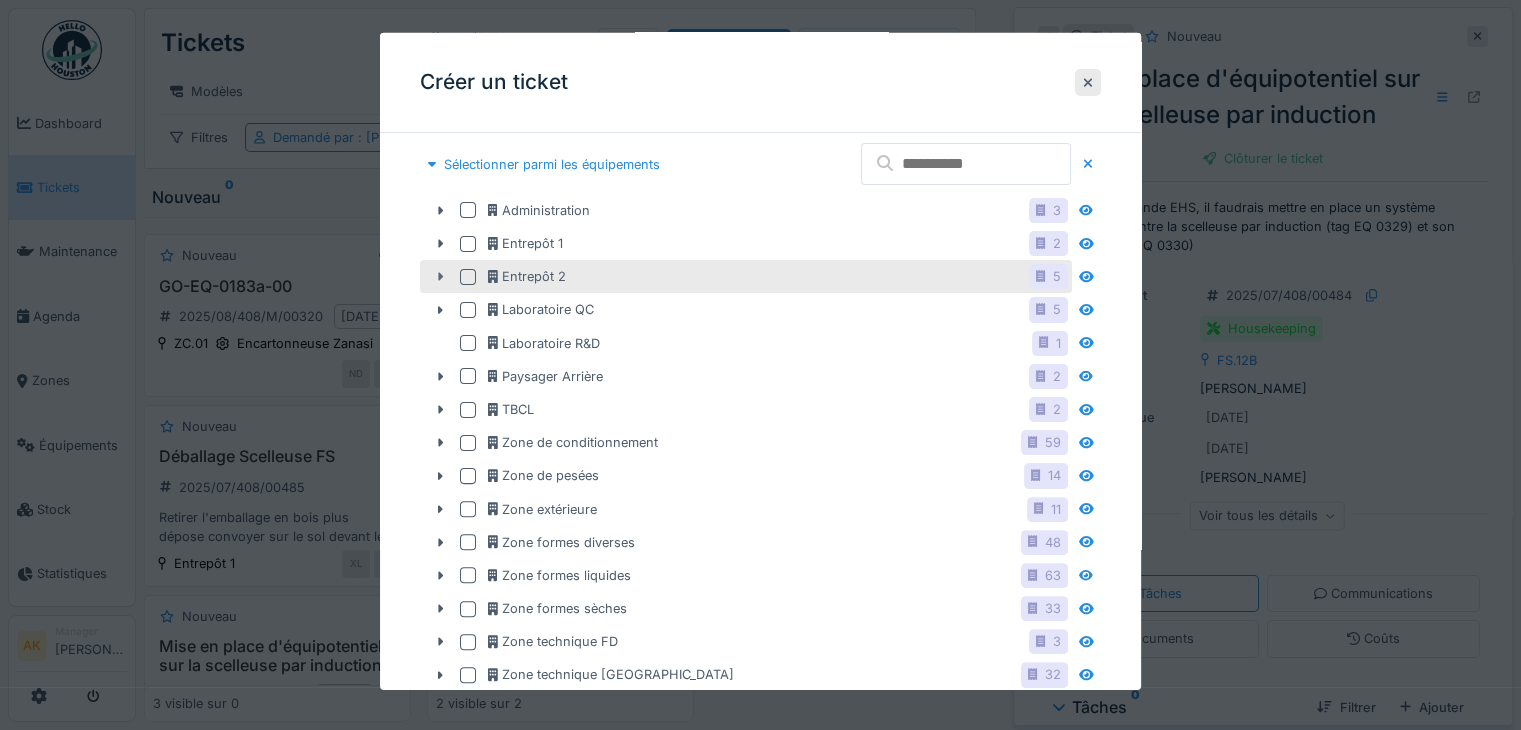 click 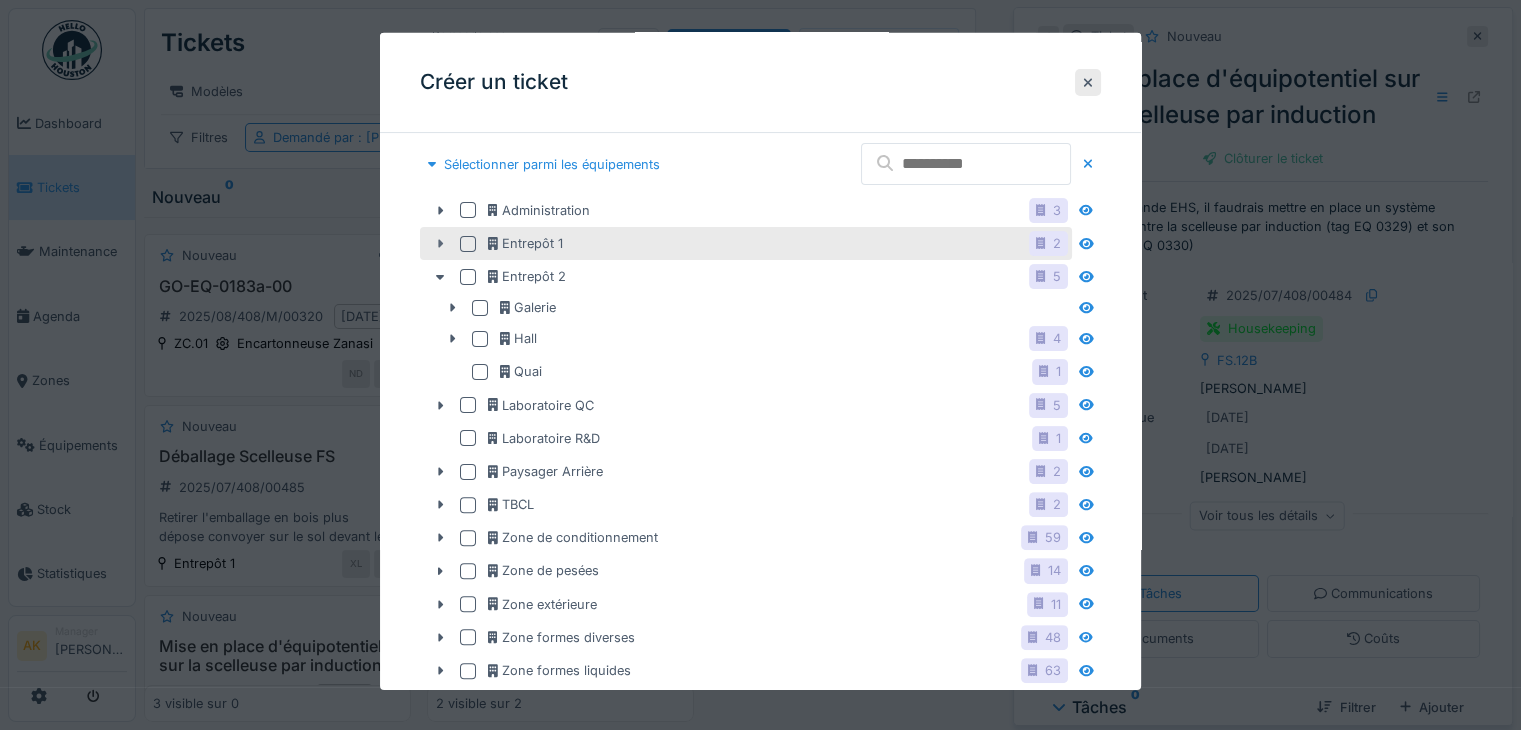 click at bounding box center (440, 243) 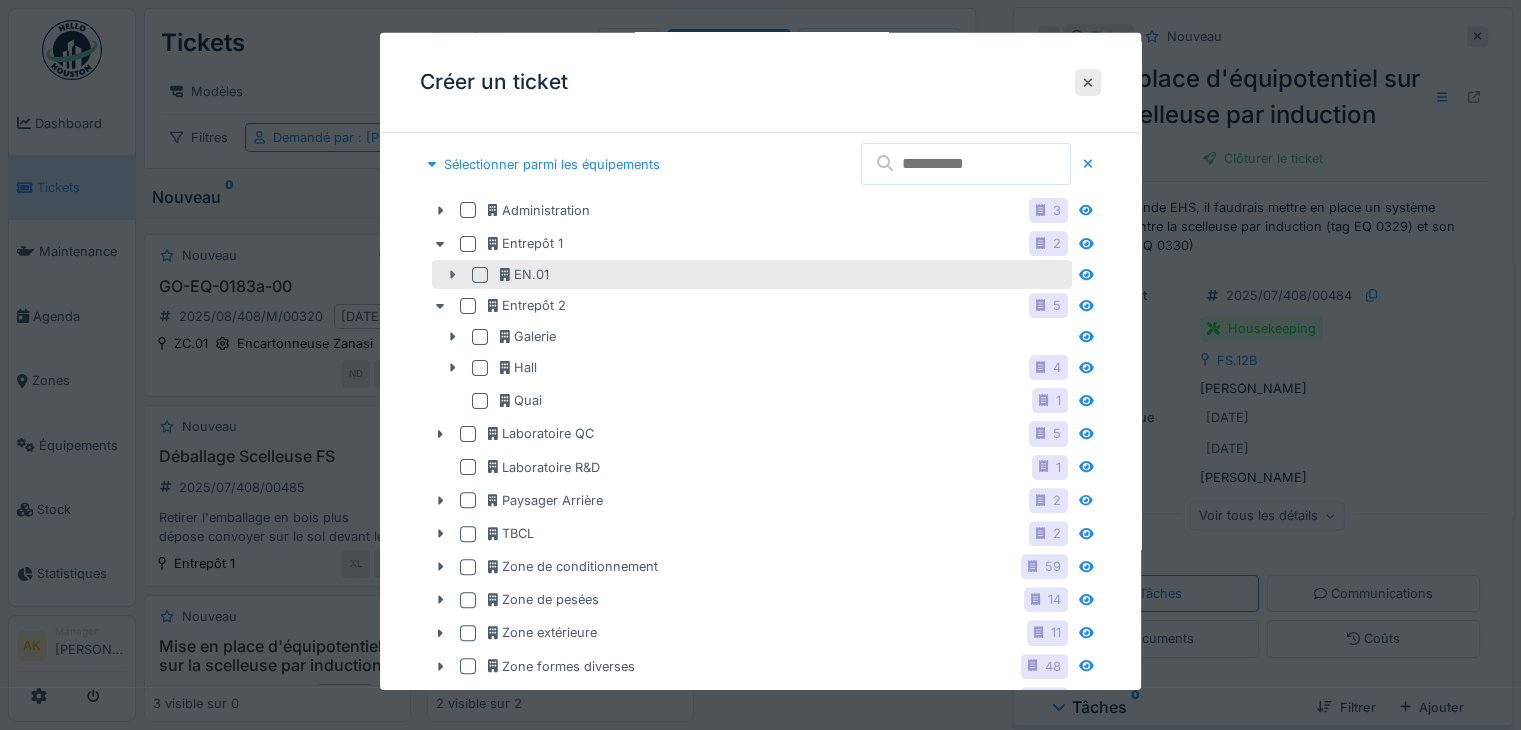 click at bounding box center (452, 274) 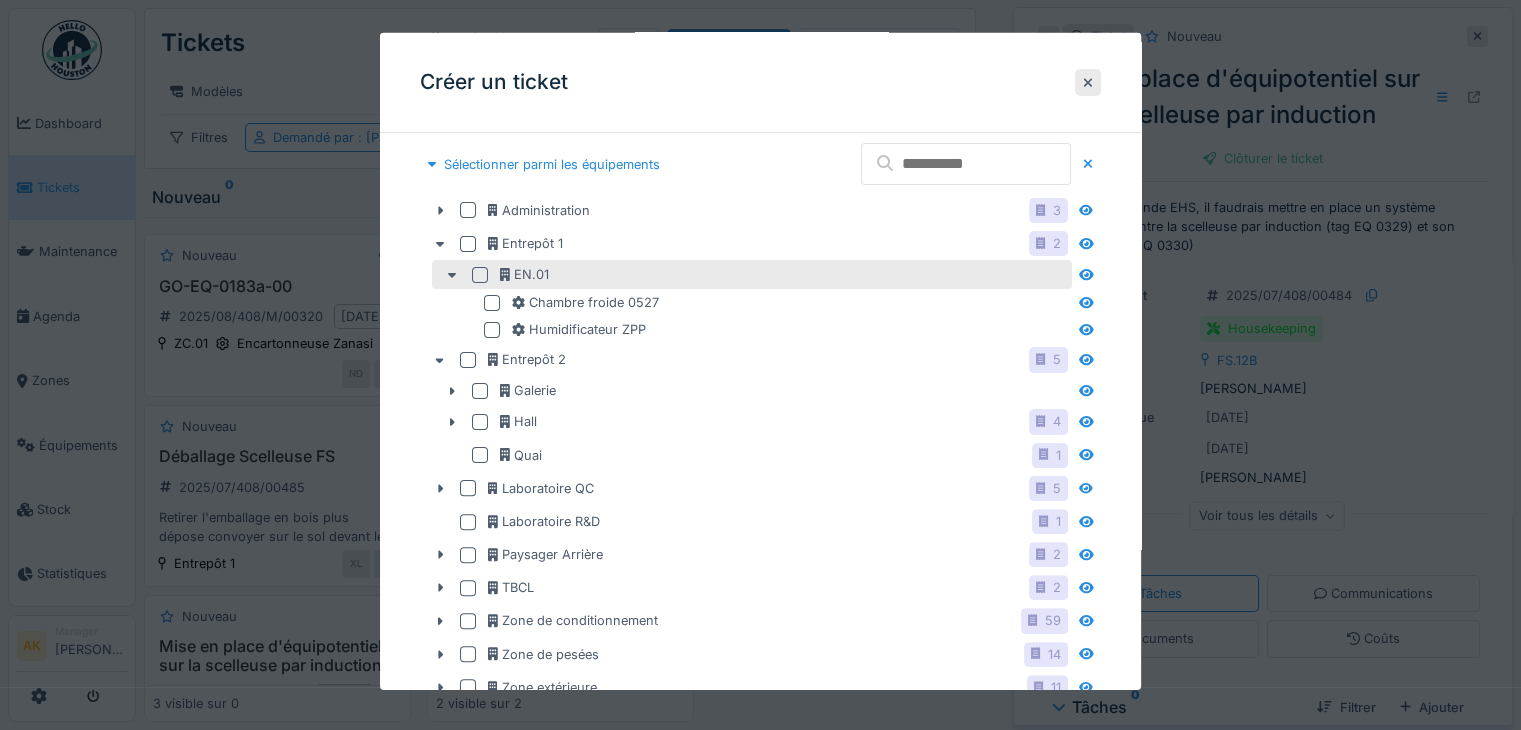 click at bounding box center [480, 274] 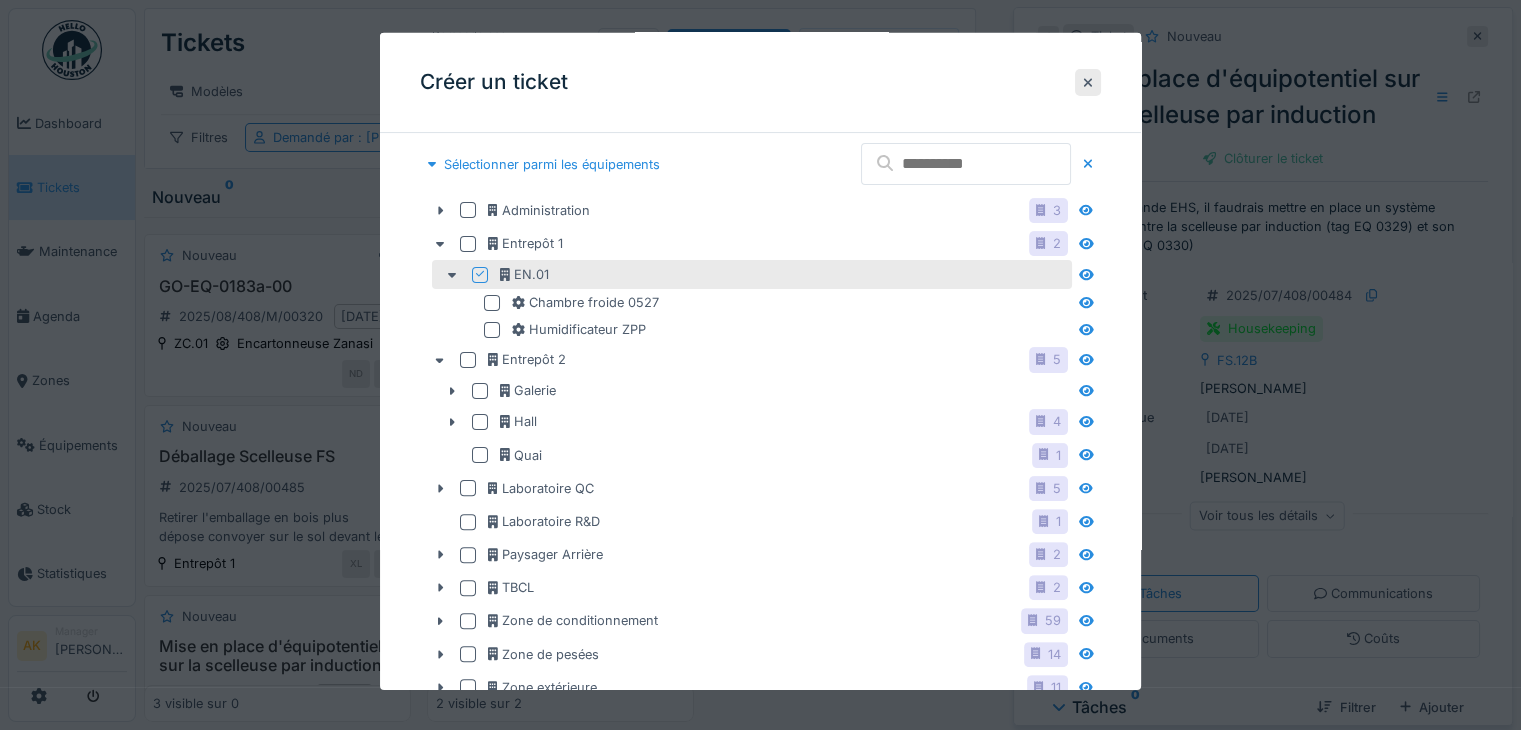 click on "Galerie" at bounding box center (760, 390) 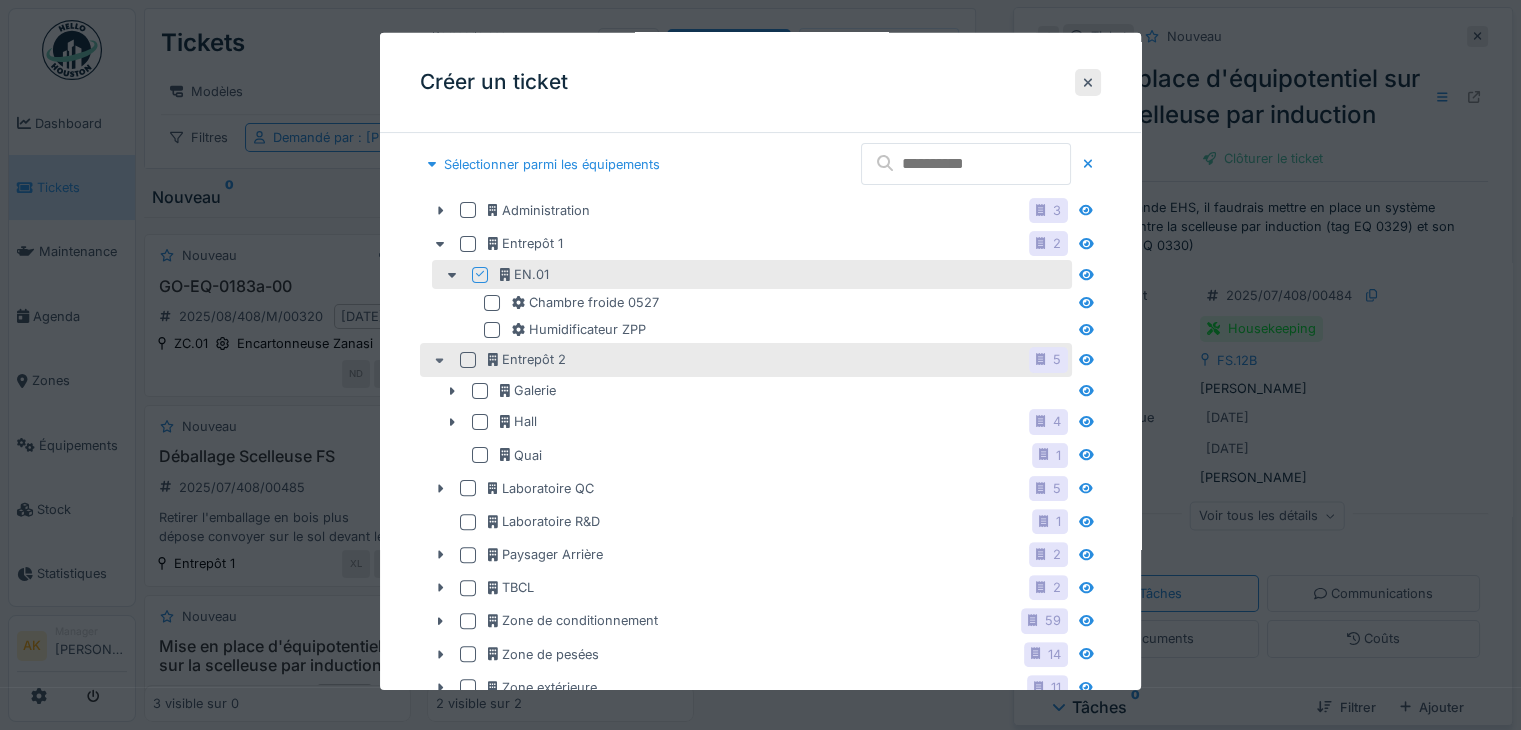 click 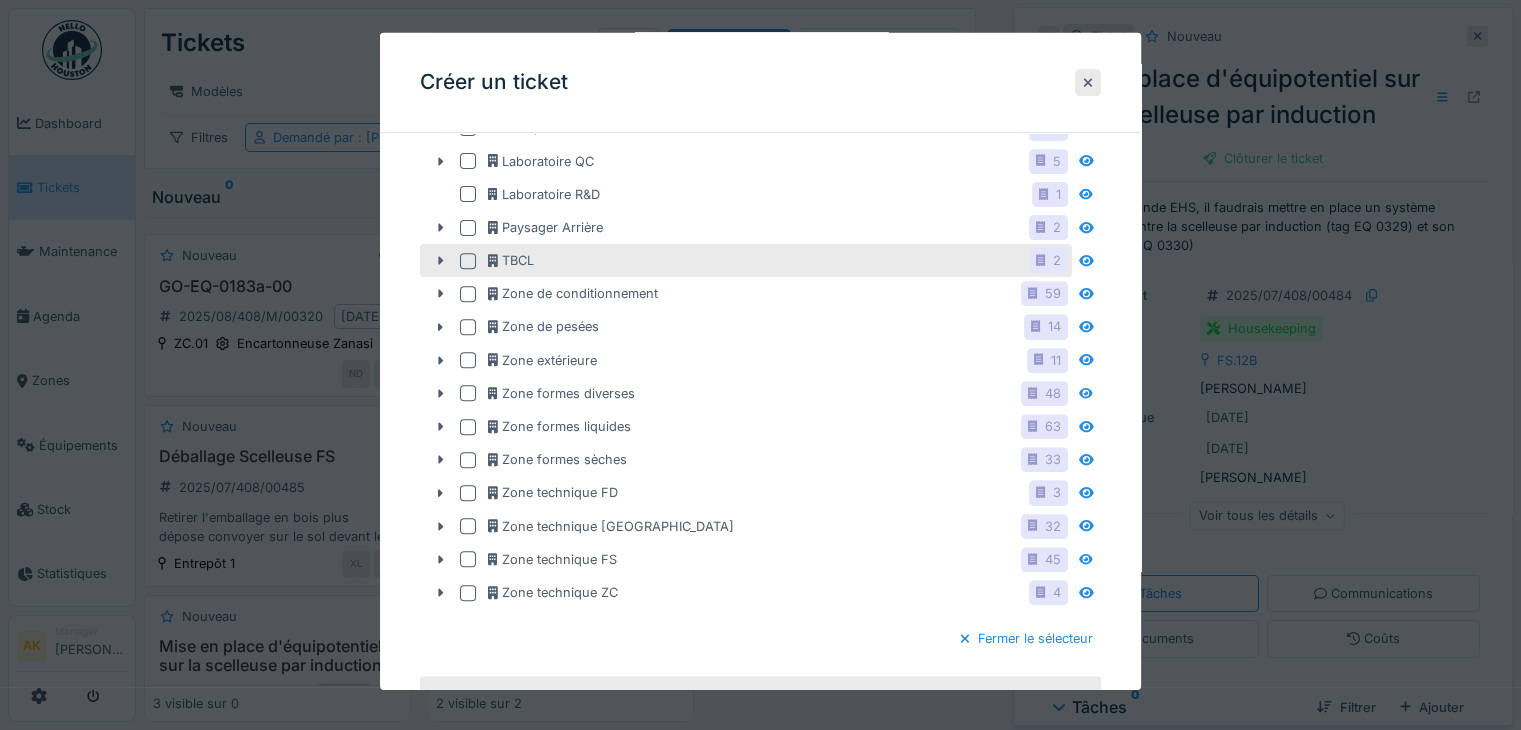 scroll, scrollTop: 1200, scrollLeft: 0, axis: vertical 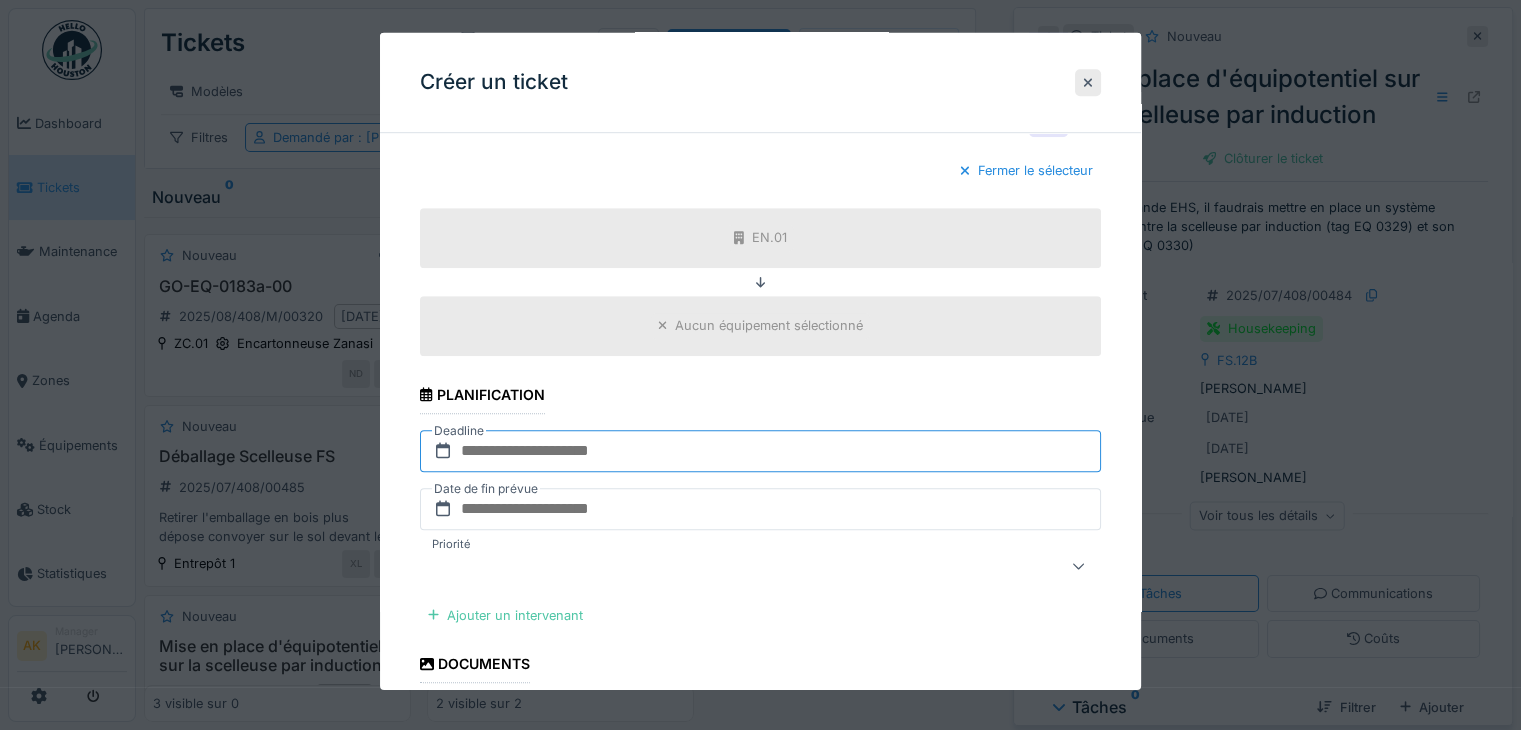 click at bounding box center (760, 450) 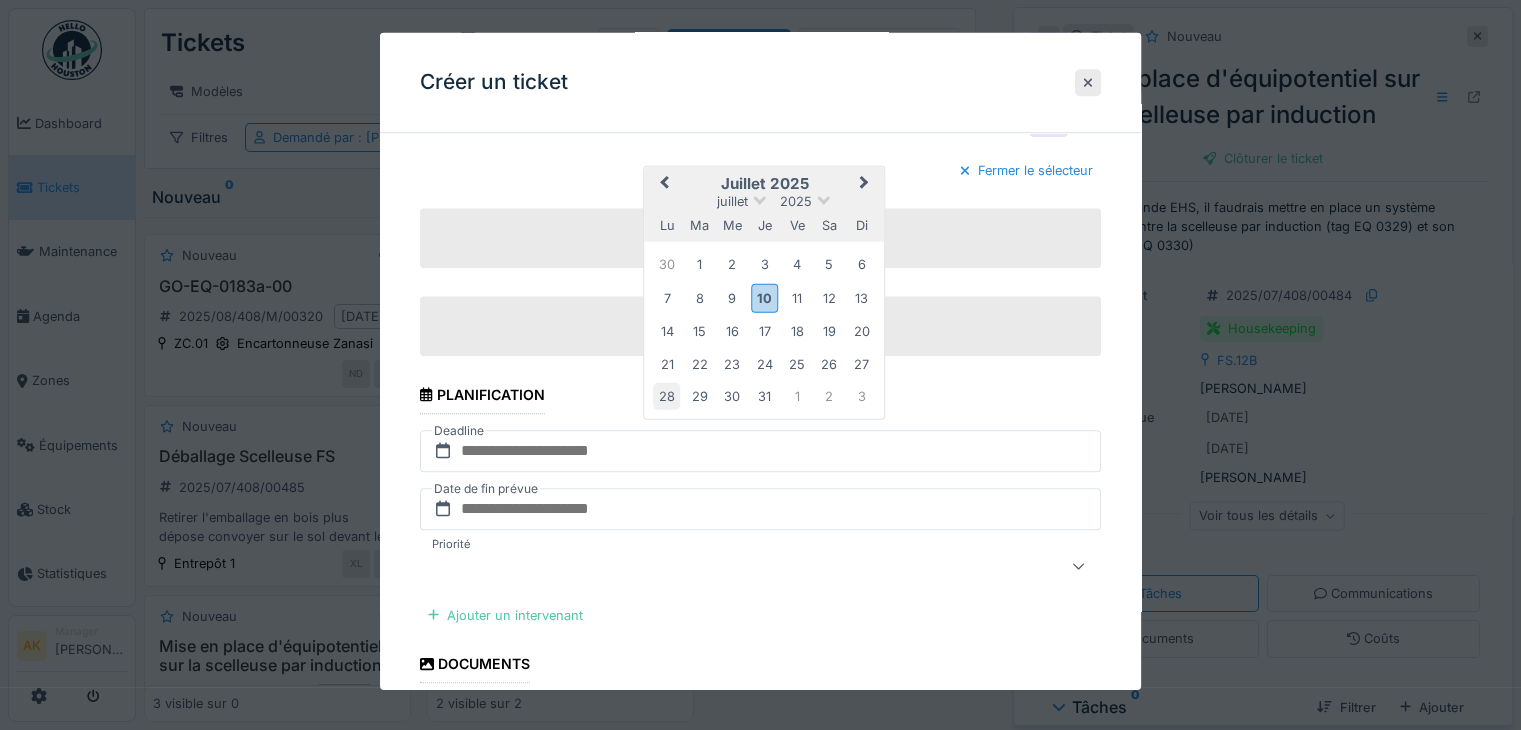 click on "28" at bounding box center (666, 396) 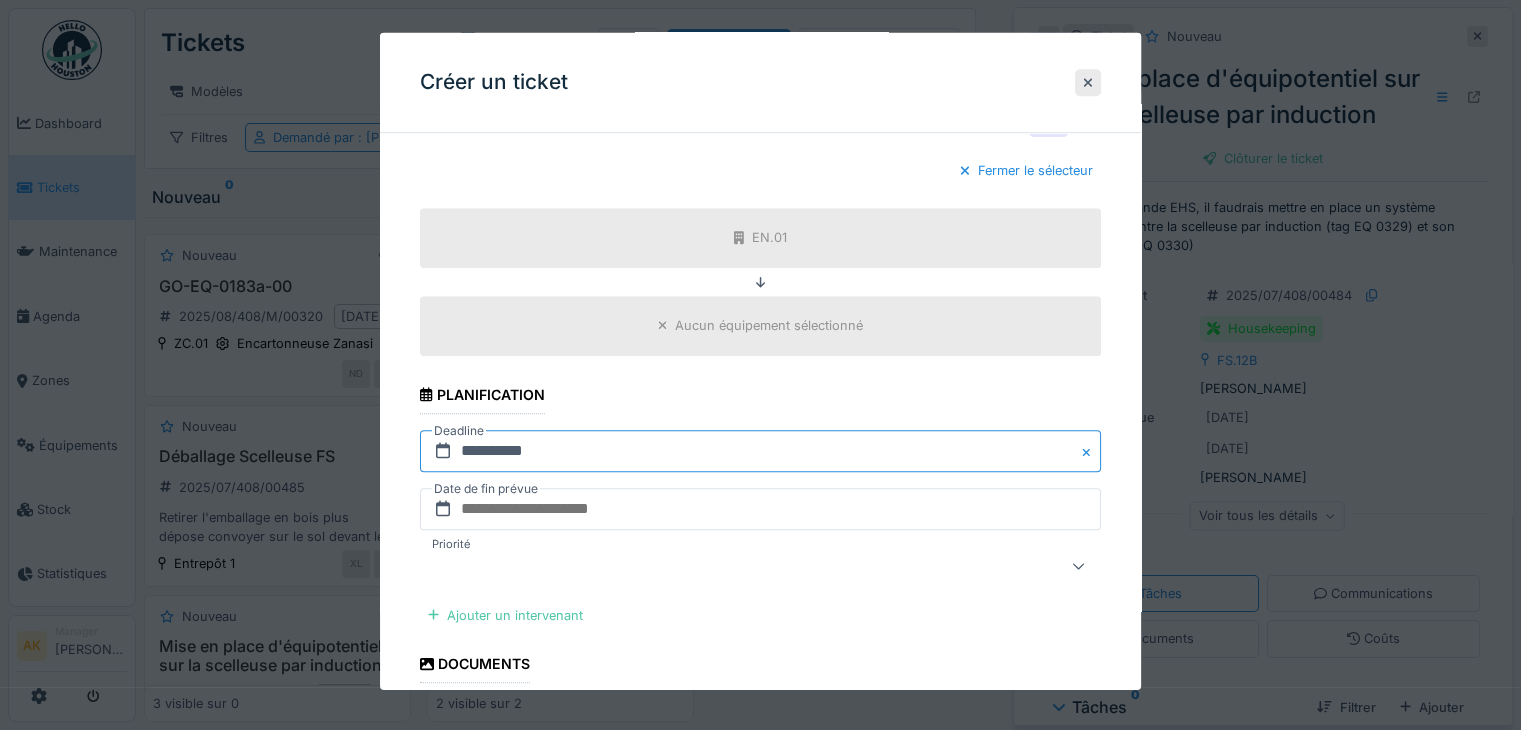 click on "**********" at bounding box center [760, 450] 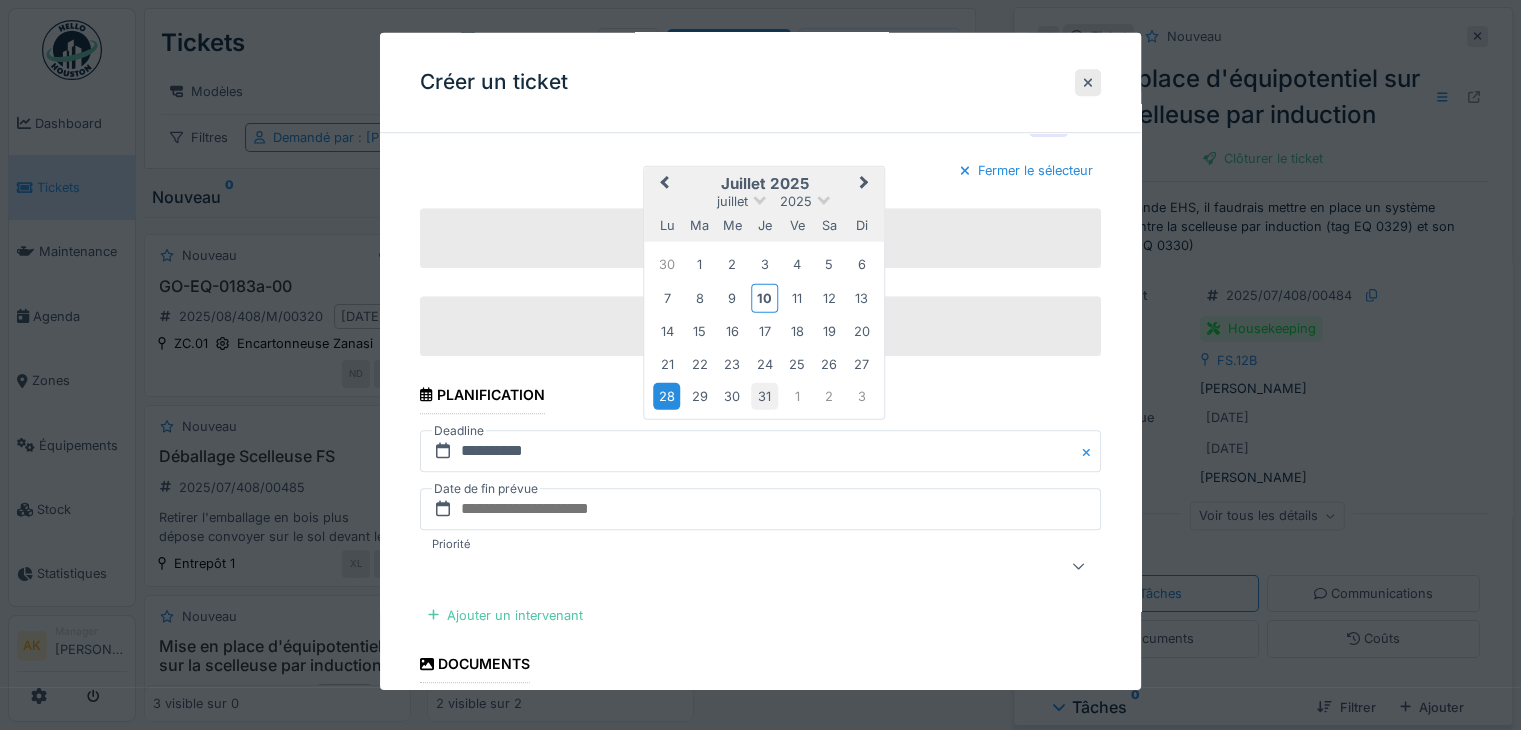 click on "31" at bounding box center (764, 396) 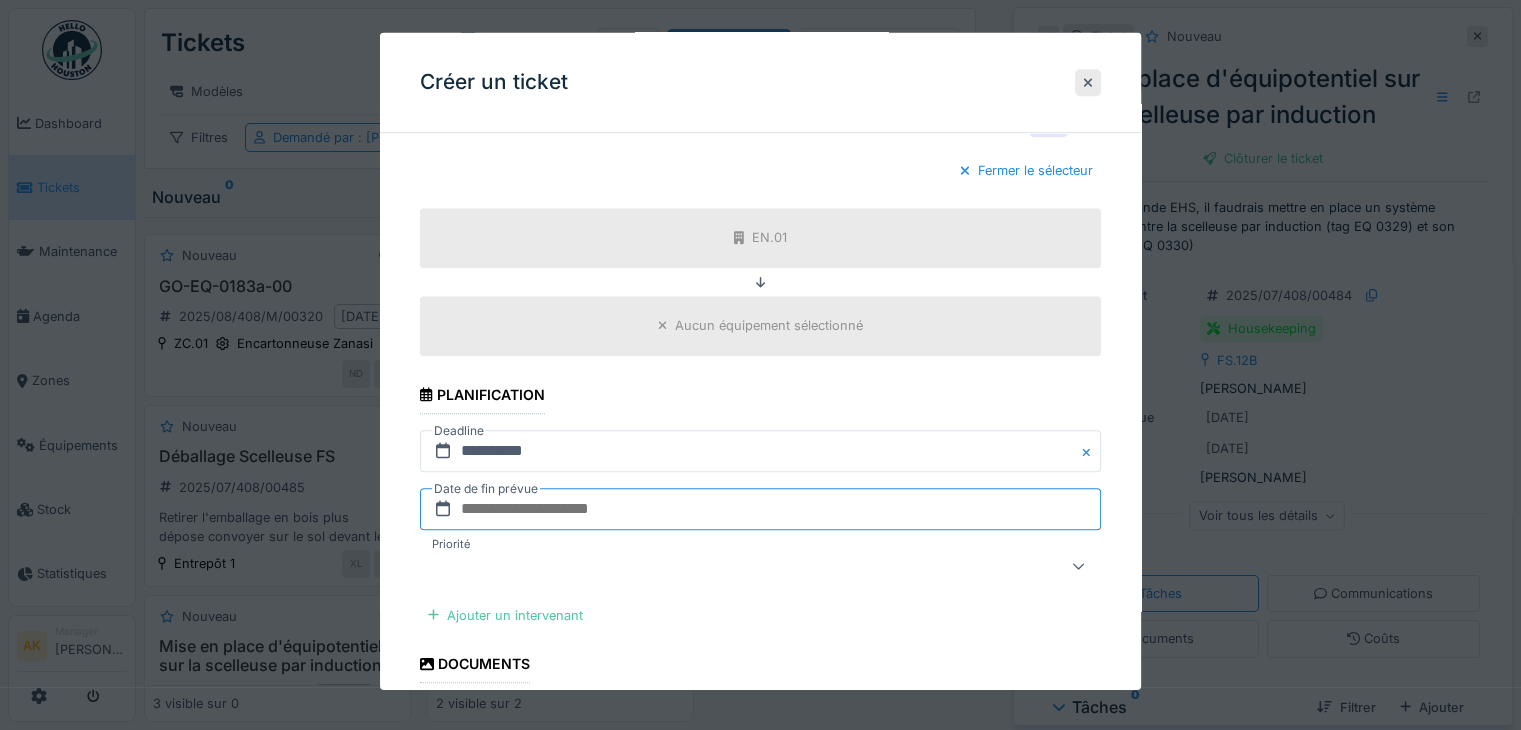 click at bounding box center (760, 508) 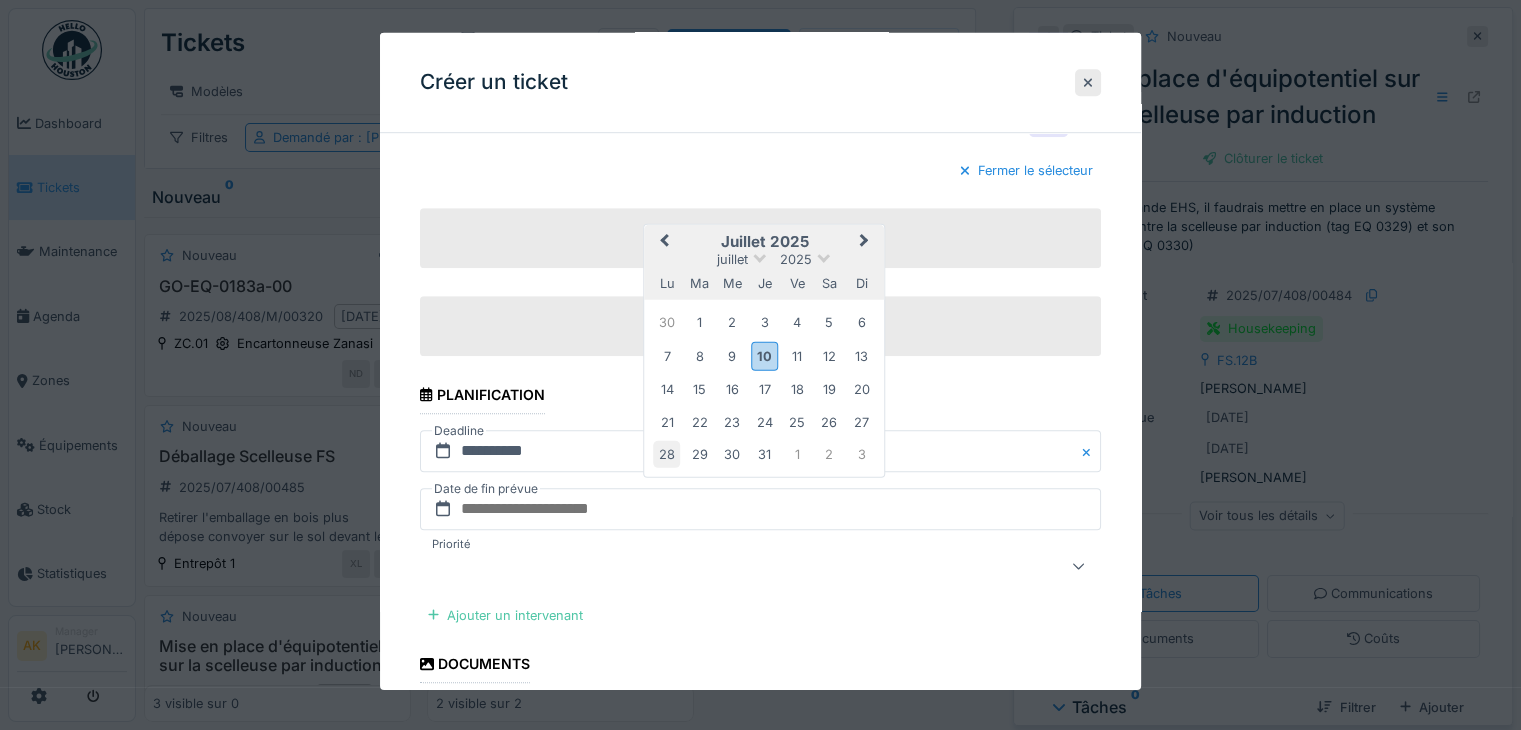 click on "28" at bounding box center [666, 454] 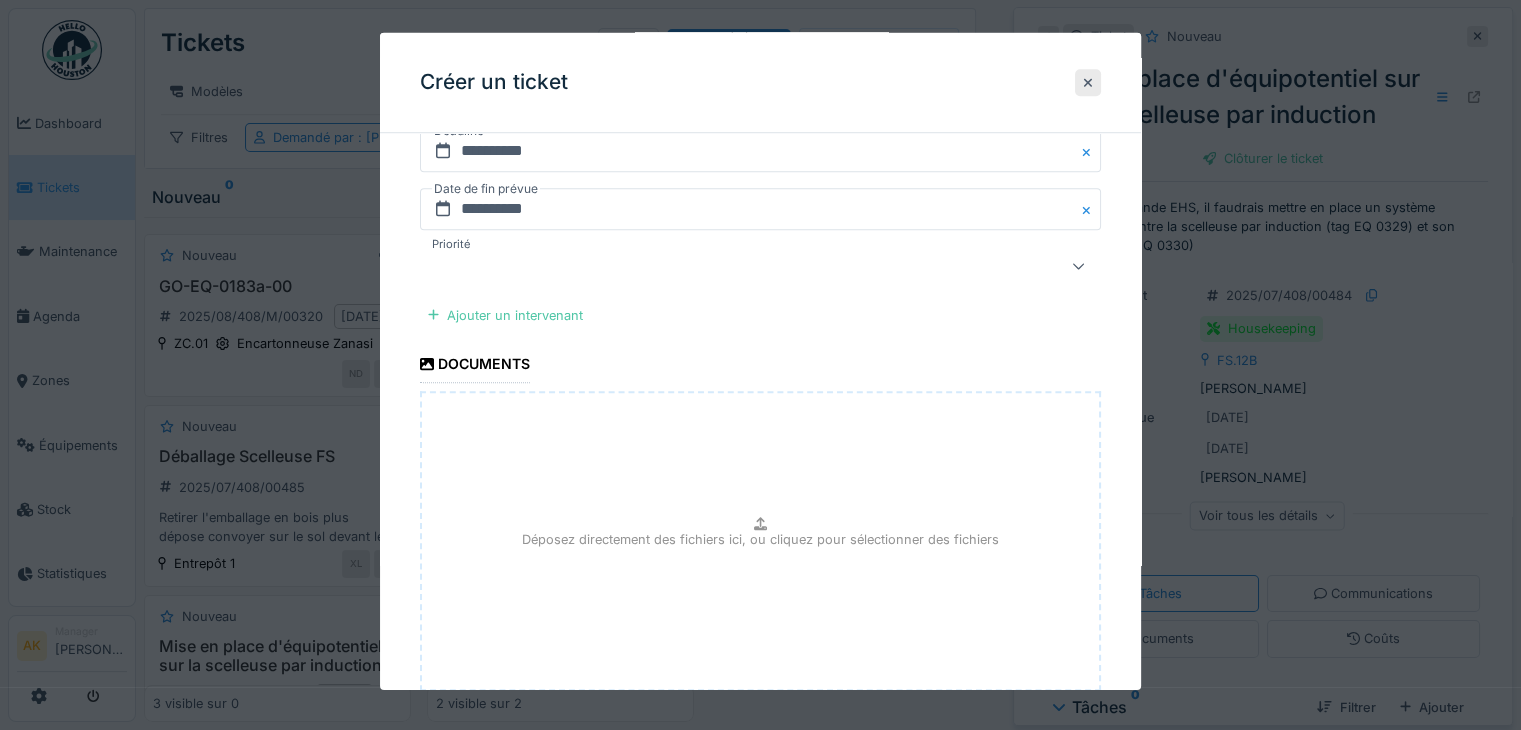 scroll, scrollTop: 1622, scrollLeft: 0, axis: vertical 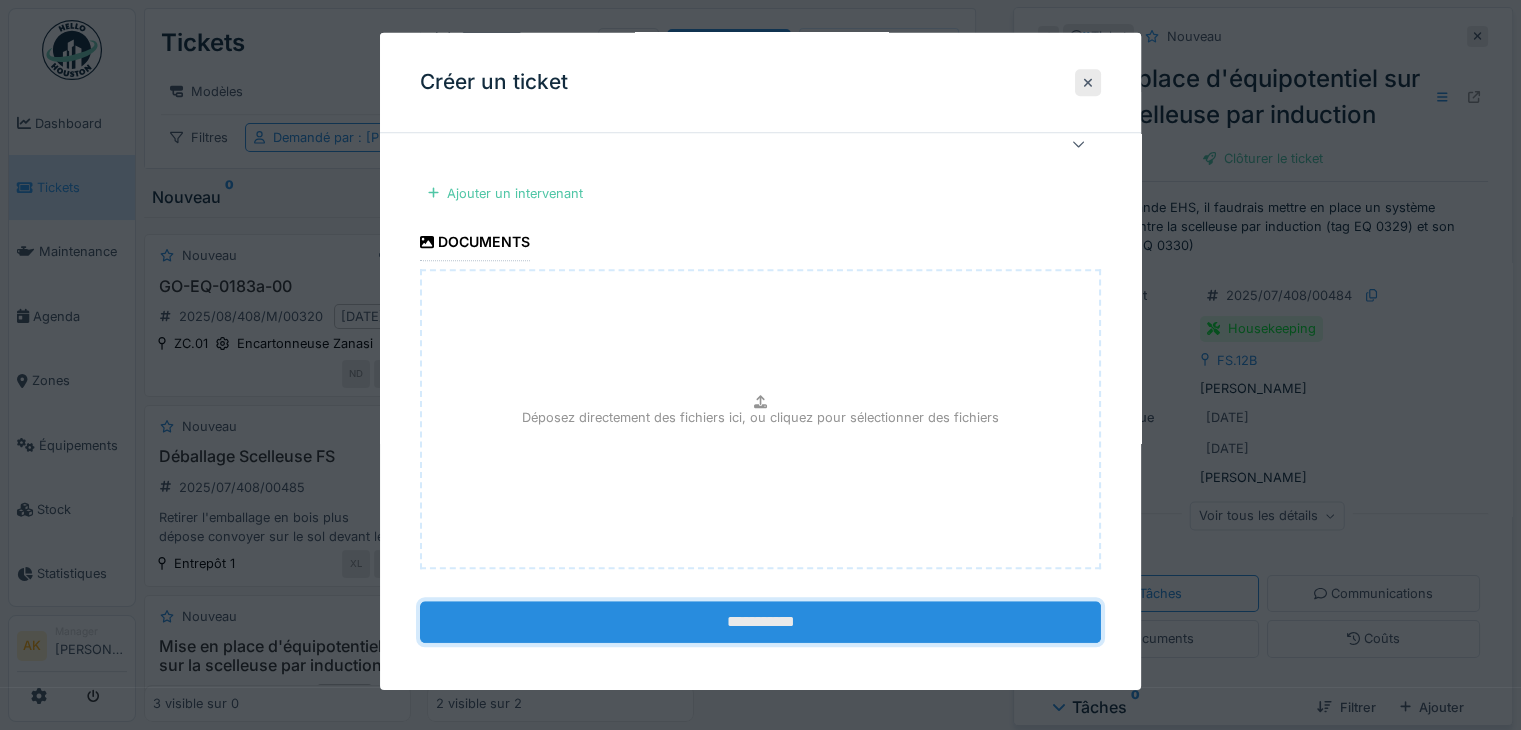 click on "**********" at bounding box center (760, 622) 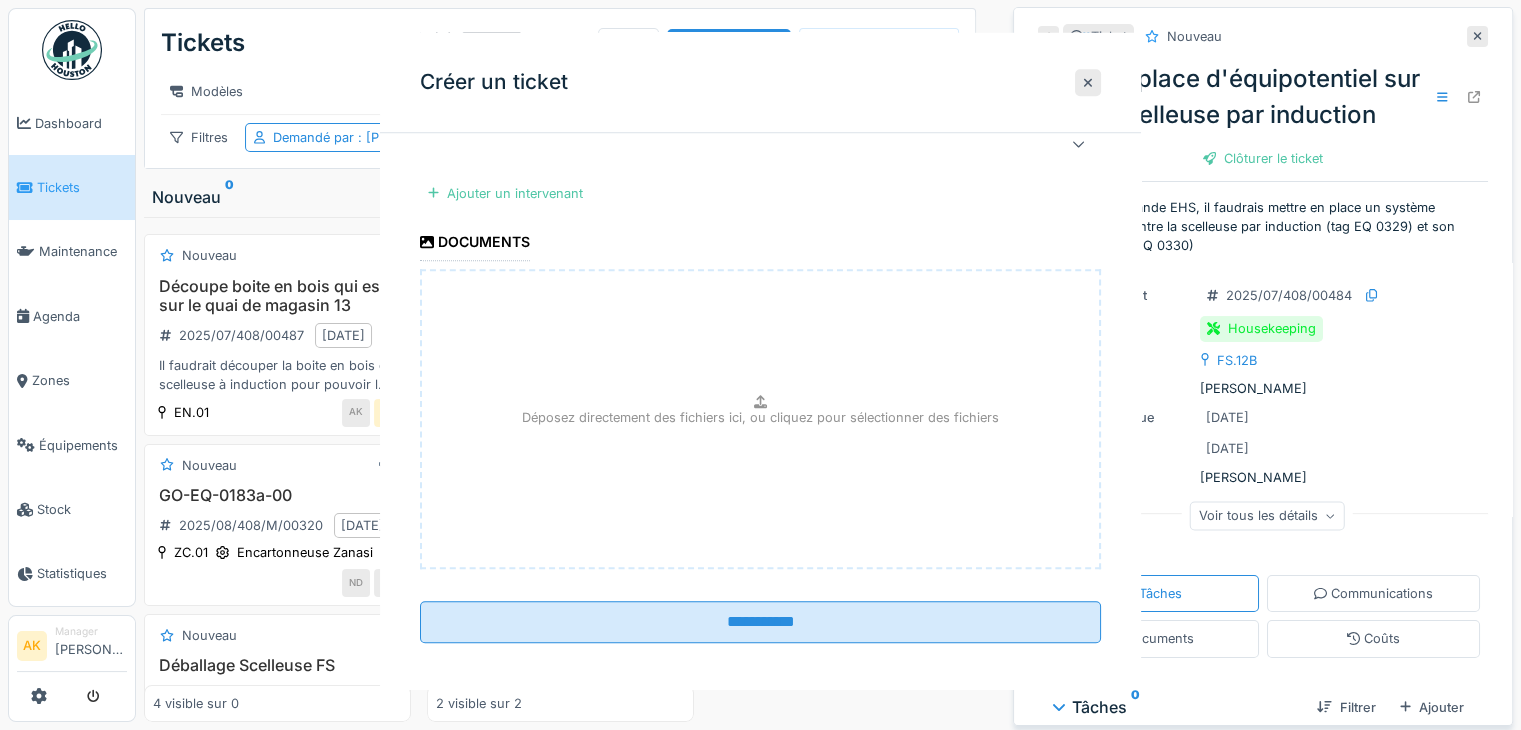 scroll, scrollTop: 0, scrollLeft: 0, axis: both 